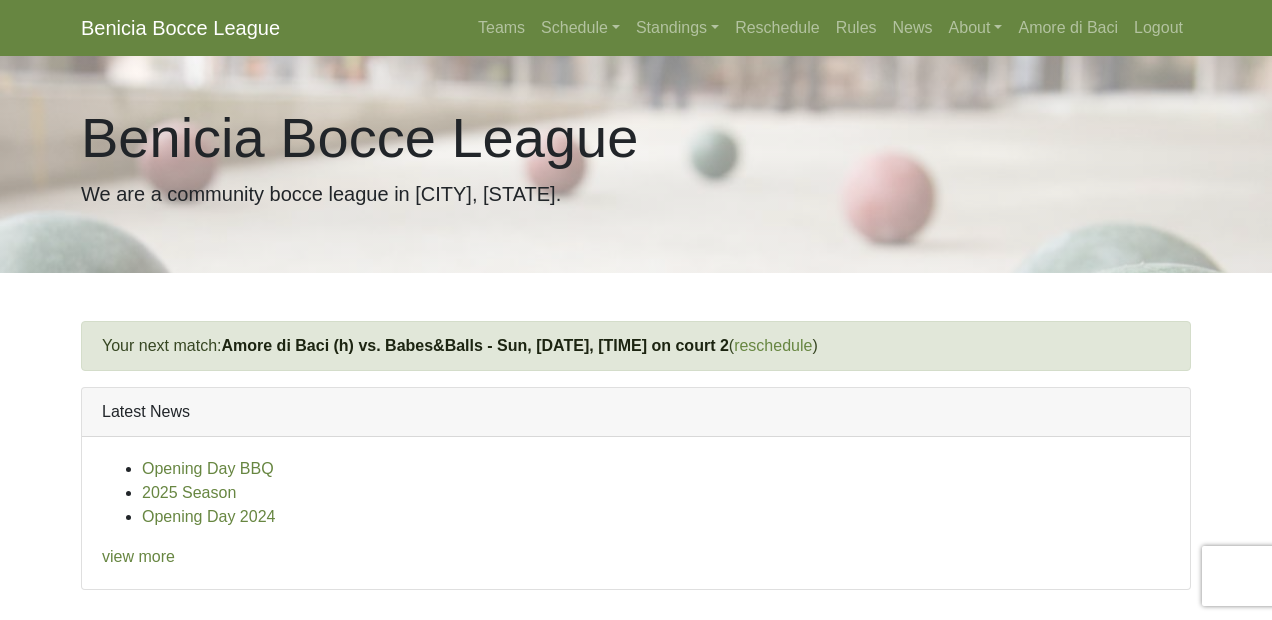 scroll, scrollTop: 0, scrollLeft: 0, axis: both 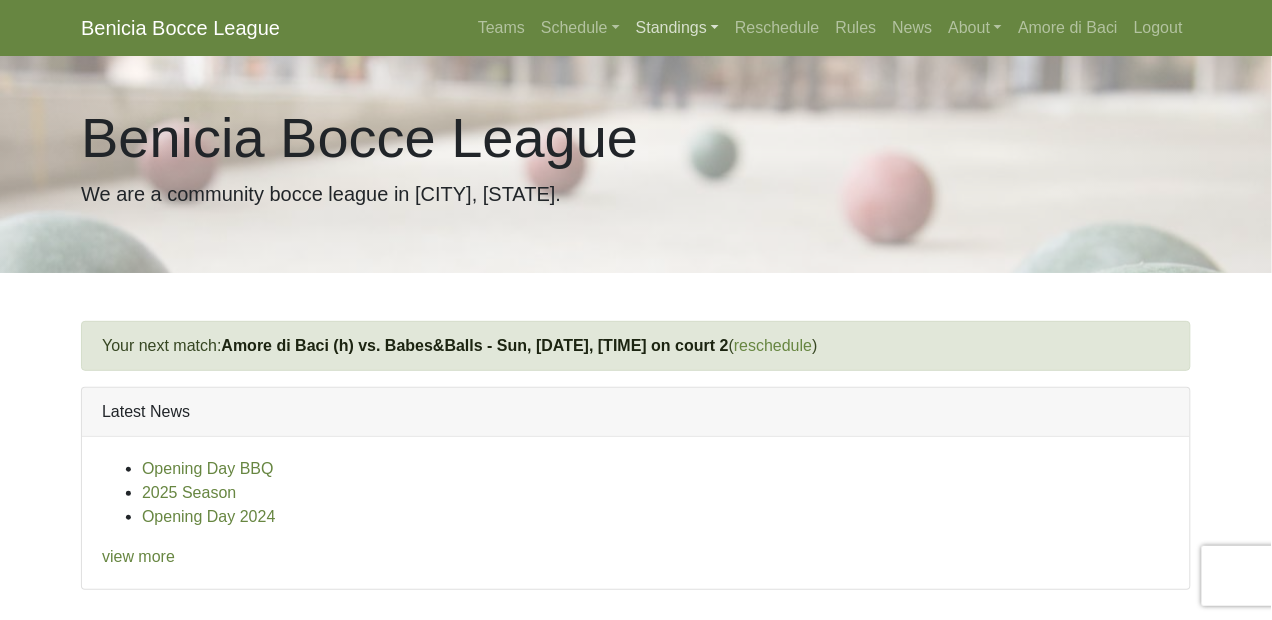 click on "Standings" at bounding box center [677, 28] 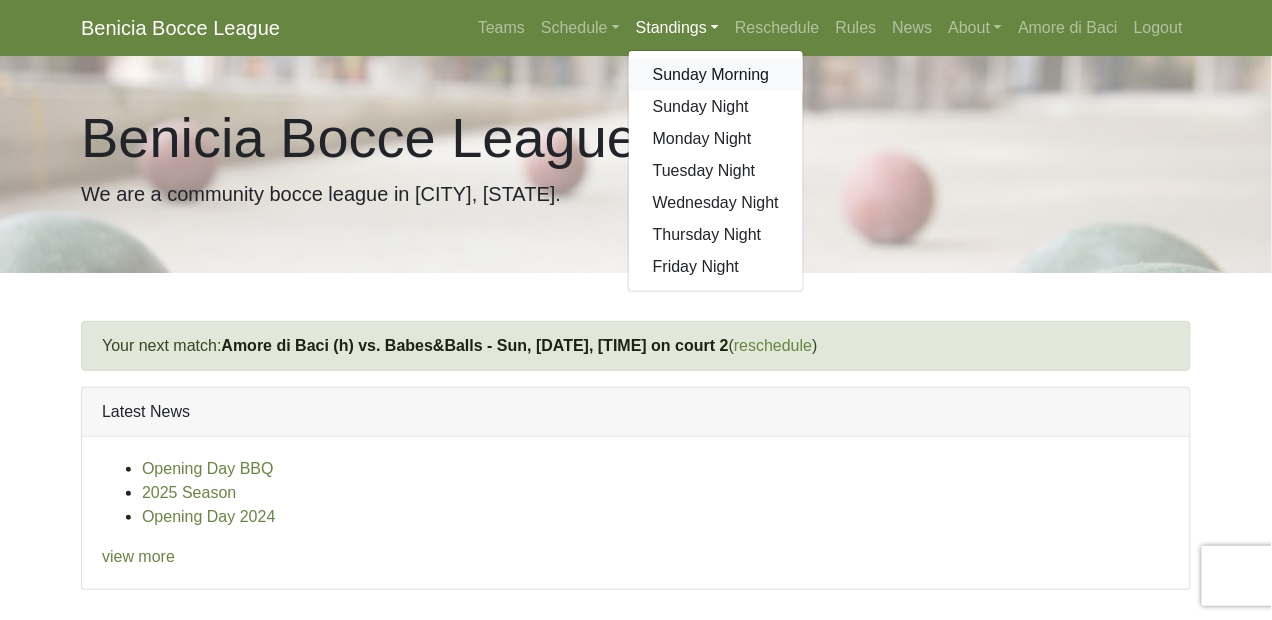 click on "Sunday Morning" at bounding box center [716, 75] 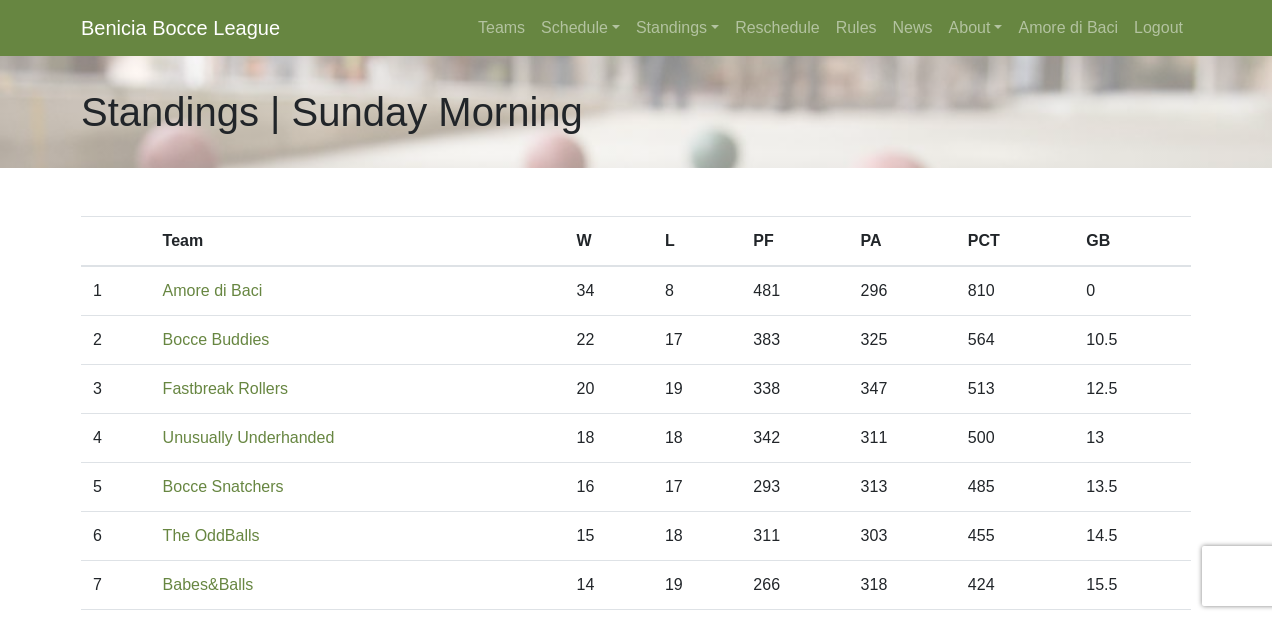 scroll, scrollTop: 0, scrollLeft: 0, axis: both 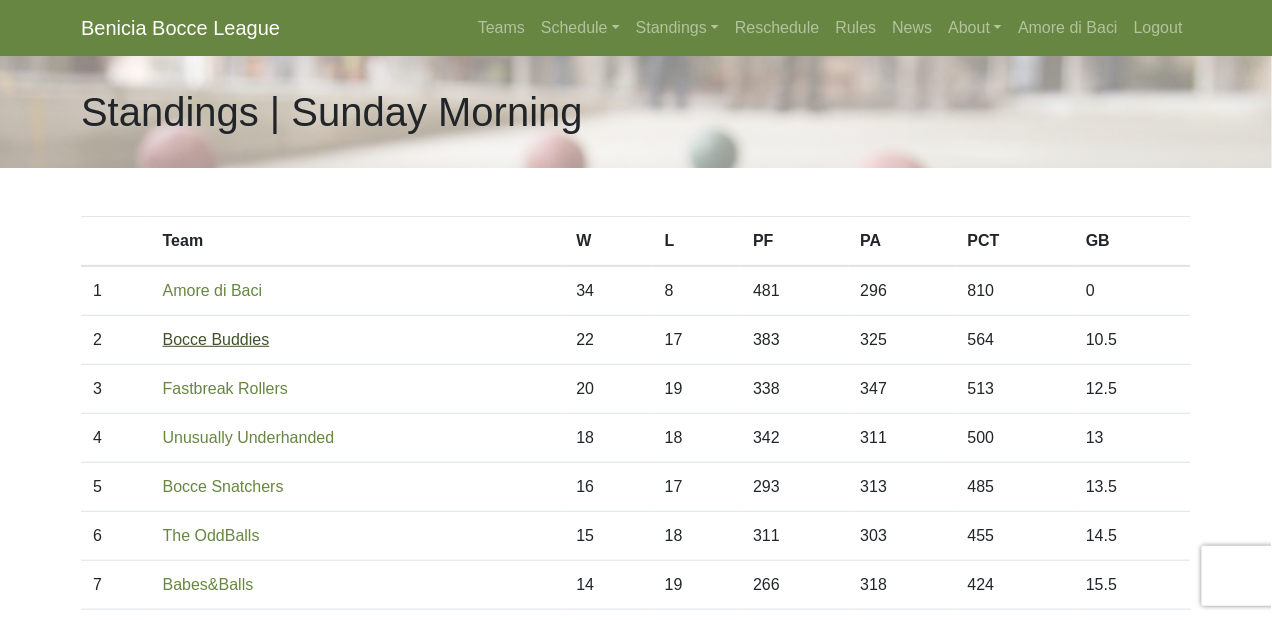 click on "Bocce Buddies" at bounding box center [216, 339] 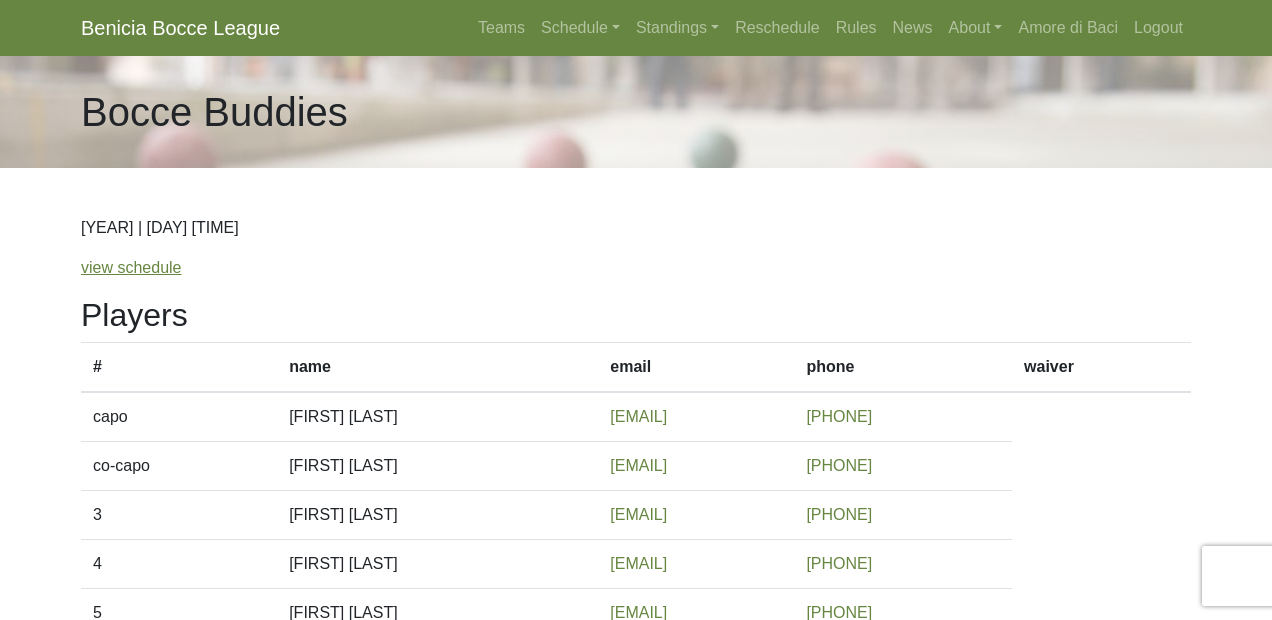 scroll, scrollTop: 0, scrollLeft: 0, axis: both 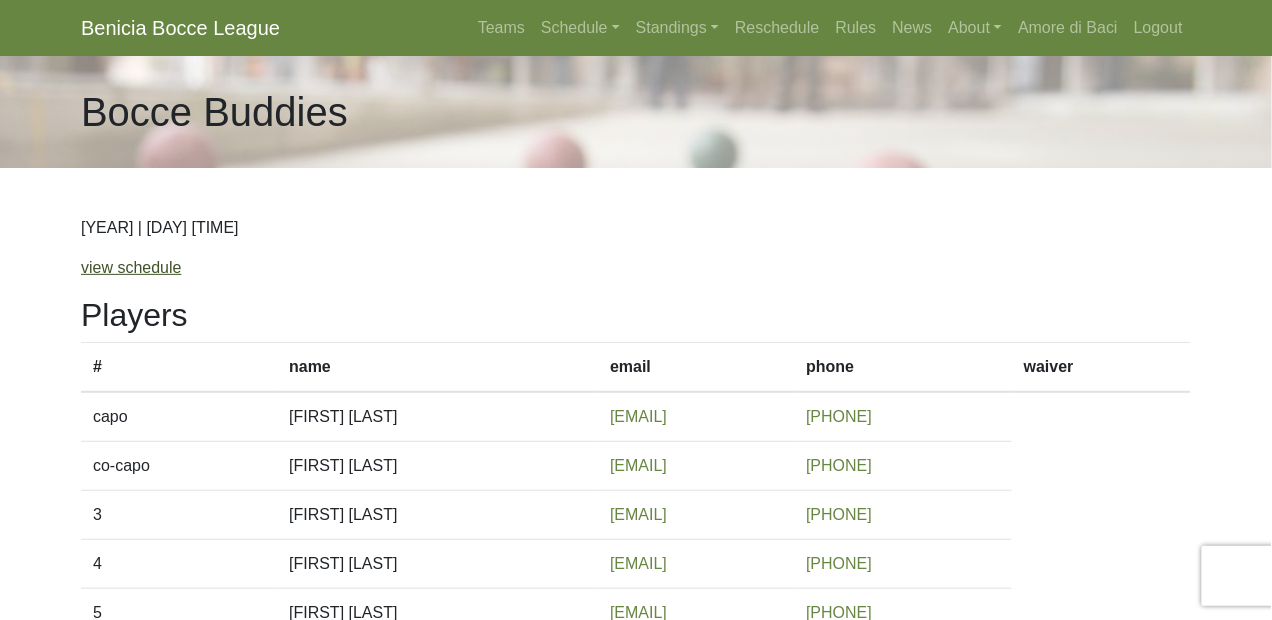 click on "view schedule" at bounding box center (131, 267) 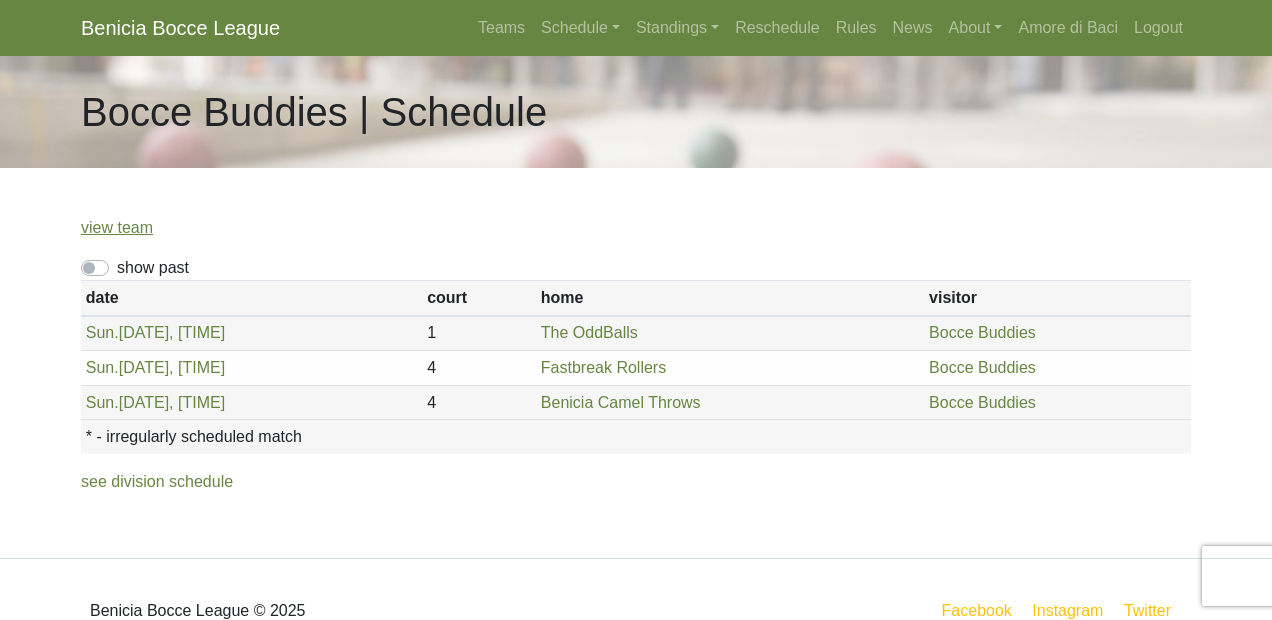 scroll, scrollTop: 0, scrollLeft: 0, axis: both 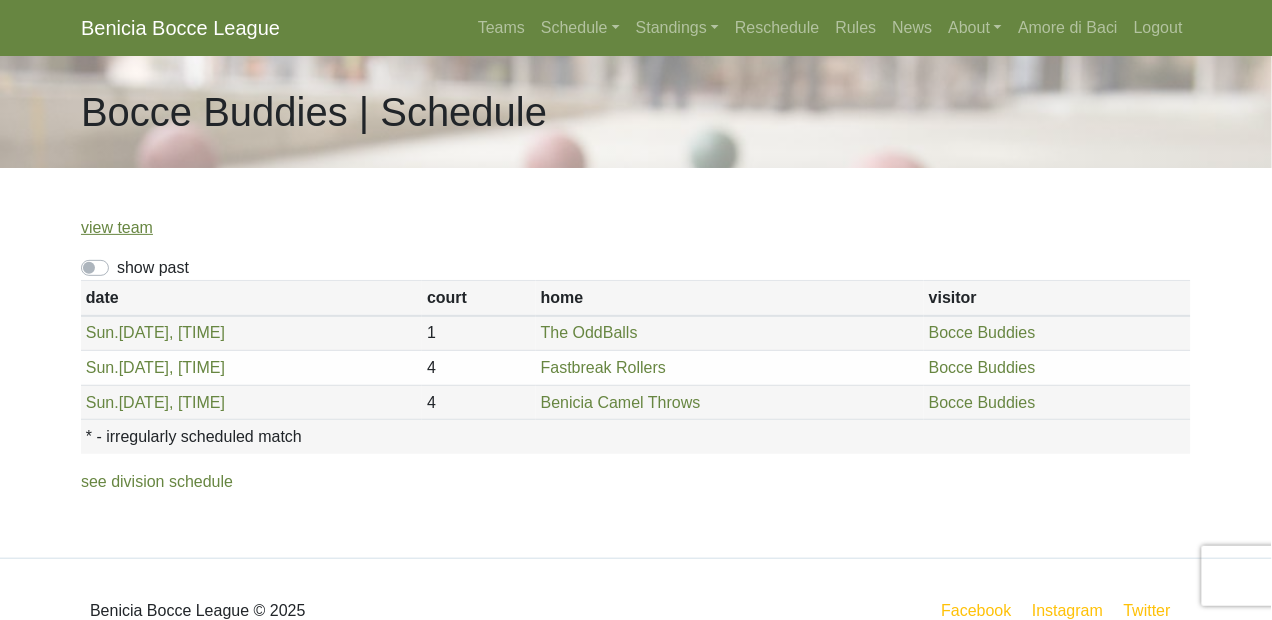 click on "show past" at bounding box center [153, 268] 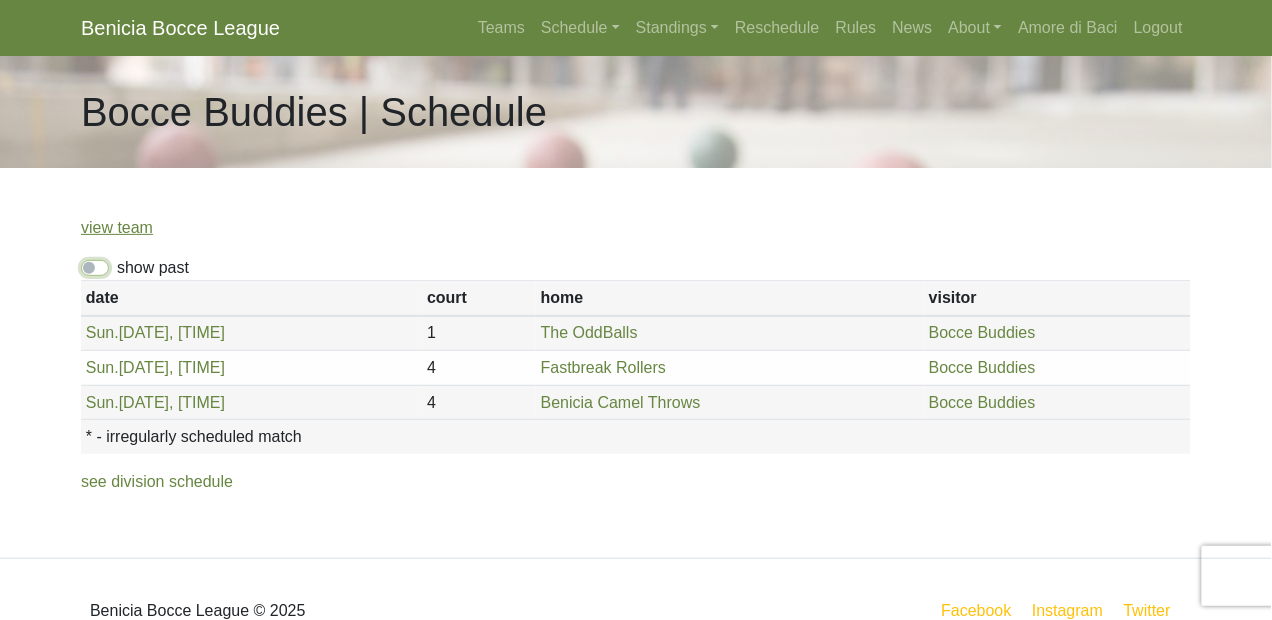 checkbox on "true" 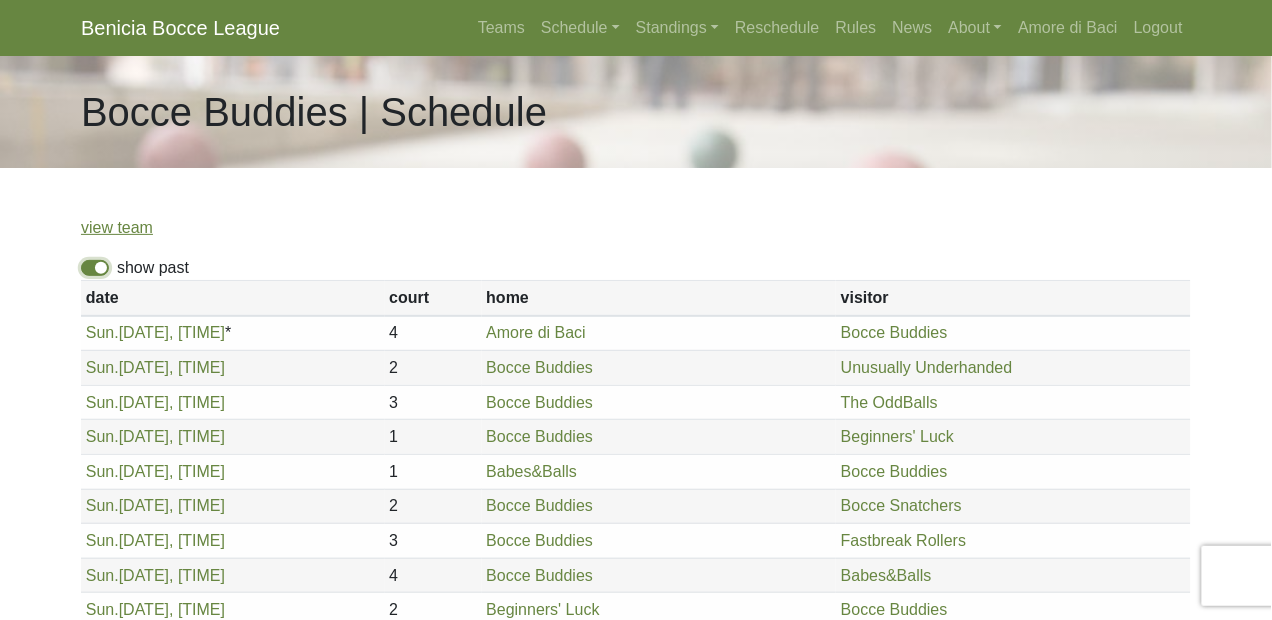 scroll, scrollTop: 363, scrollLeft: 0, axis: vertical 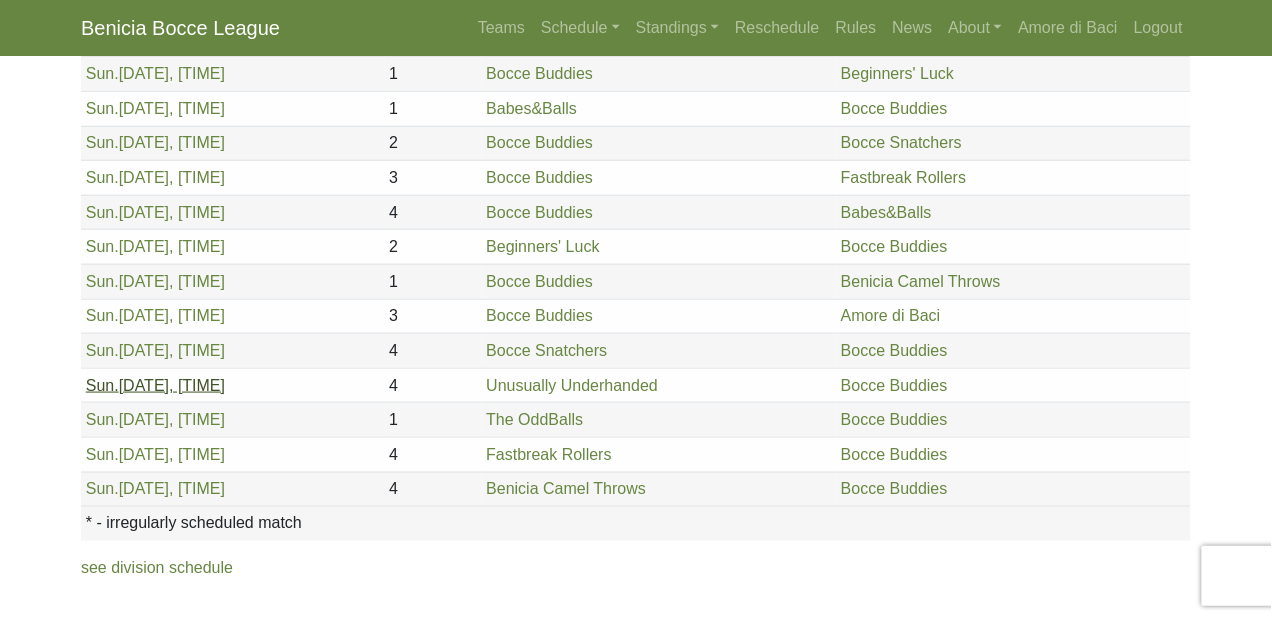 click on "Sun.
8/3, 9am" at bounding box center (155, 385) 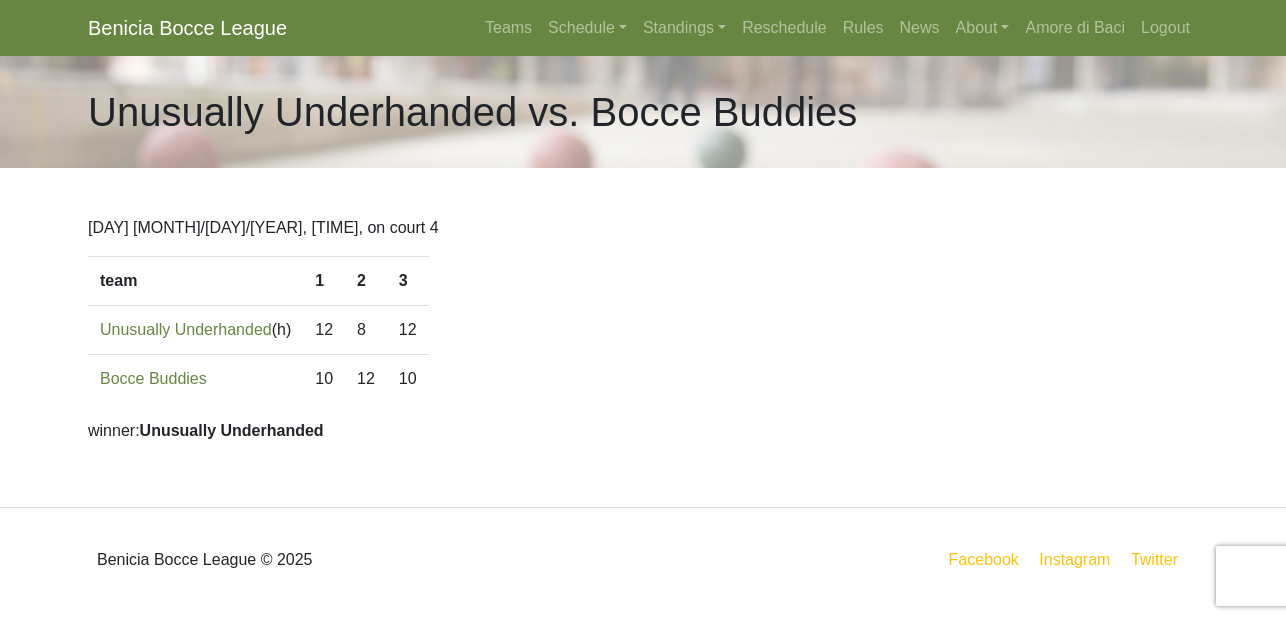 scroll, scrollTop: 0, scrollLeft: 0, axis: both 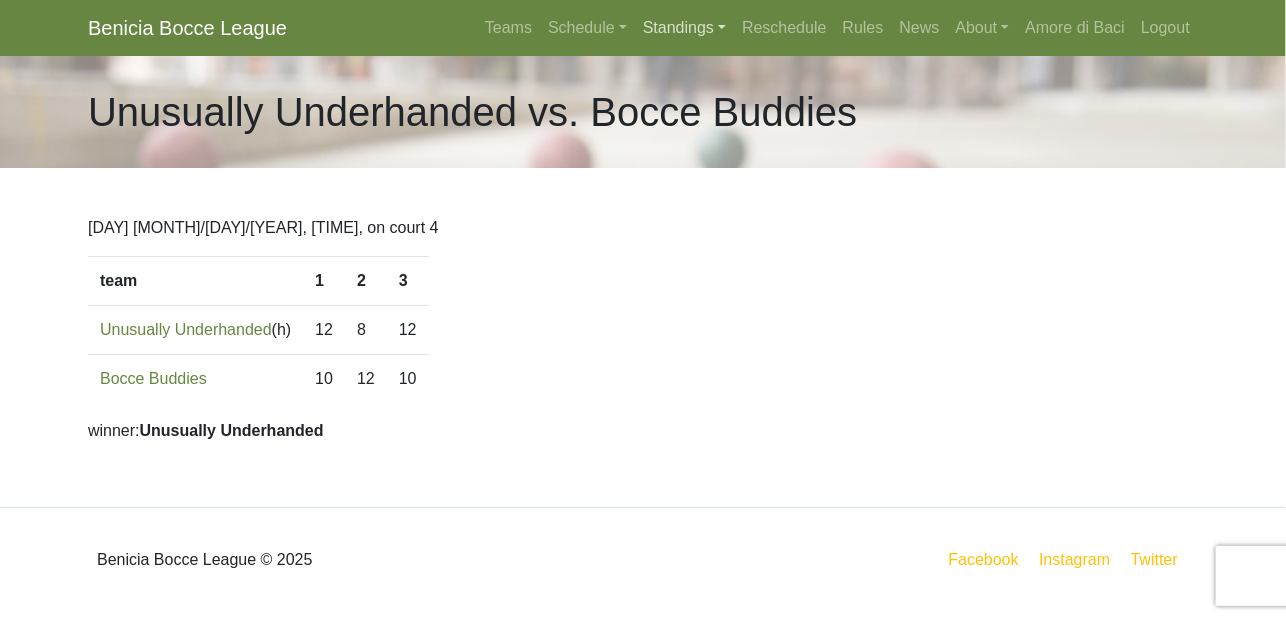 click on "Standings" at bounding box center (684, 28) 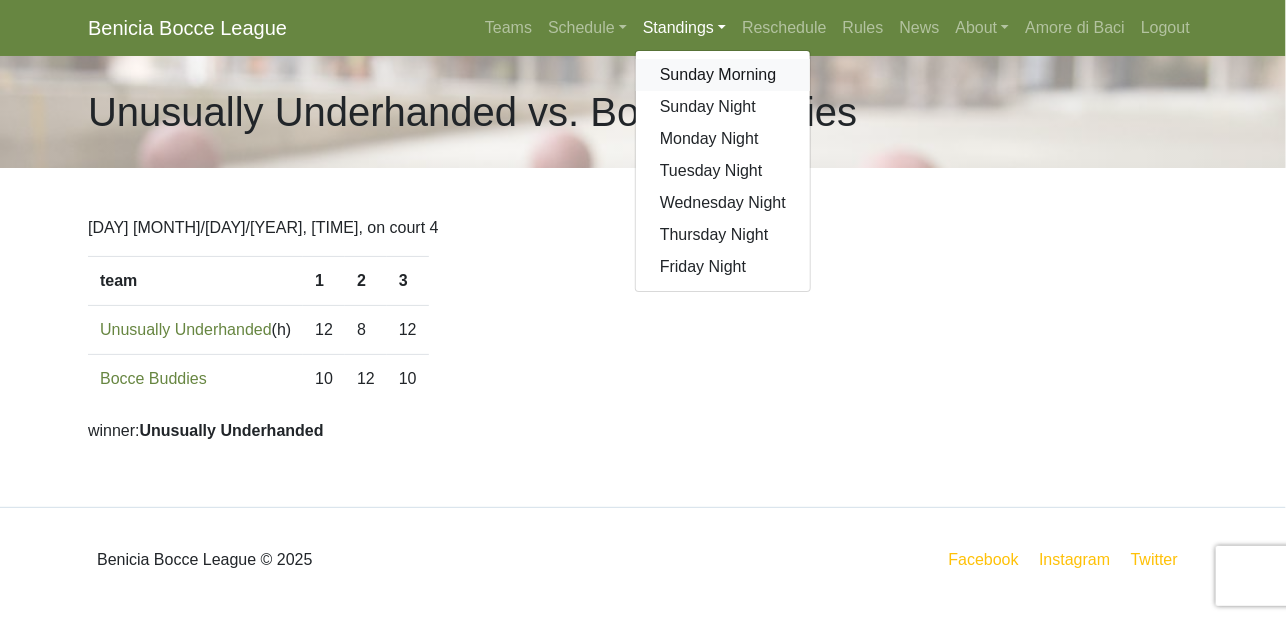 click on "Sunday Morning" at bounding box center (723, 75) 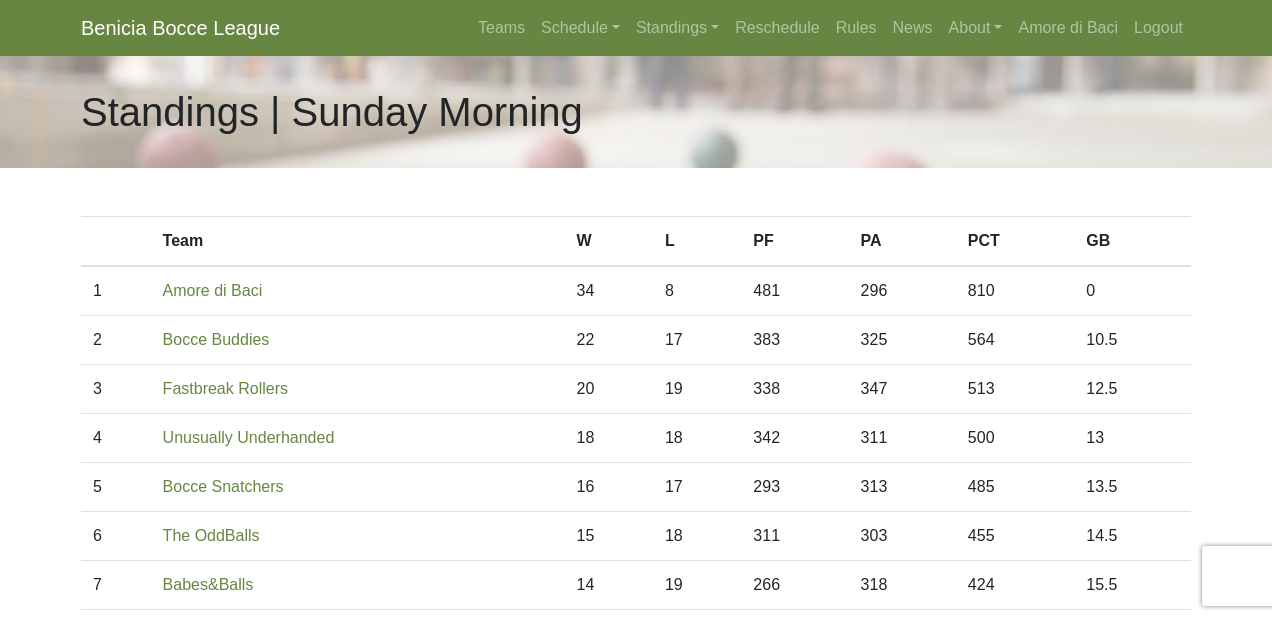 scroll, scrollTop: 0, scrollLeft: 0, axis: both 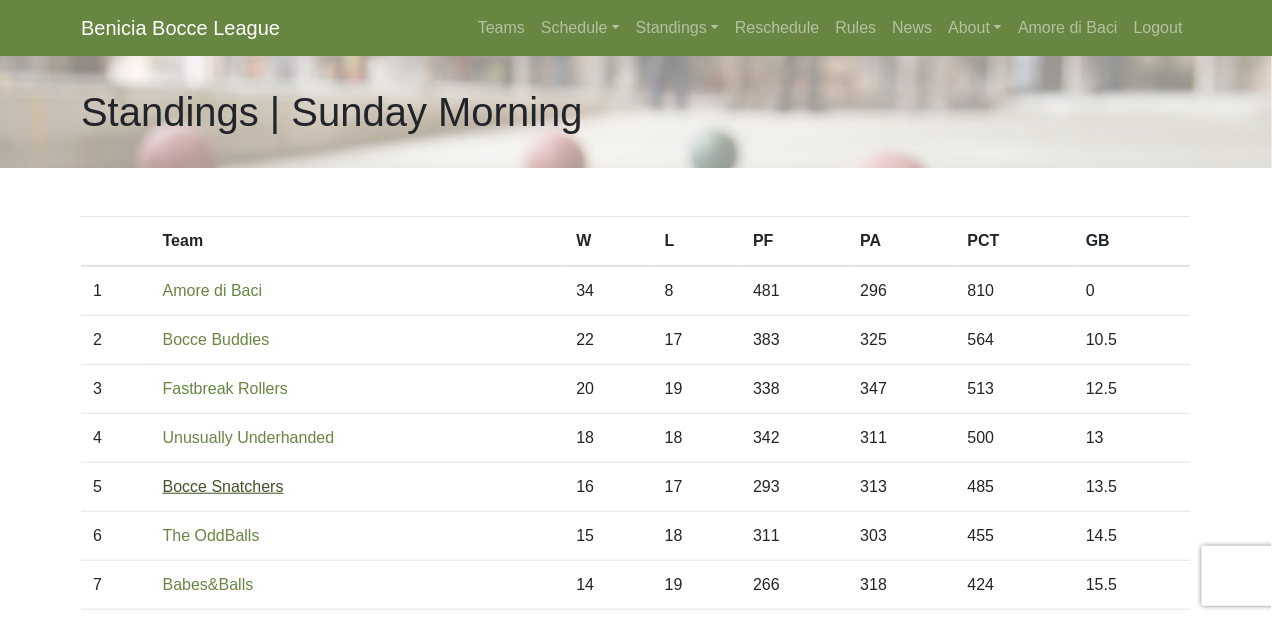 click on "Bocce Snatchers" at bounding box center [223, 486] 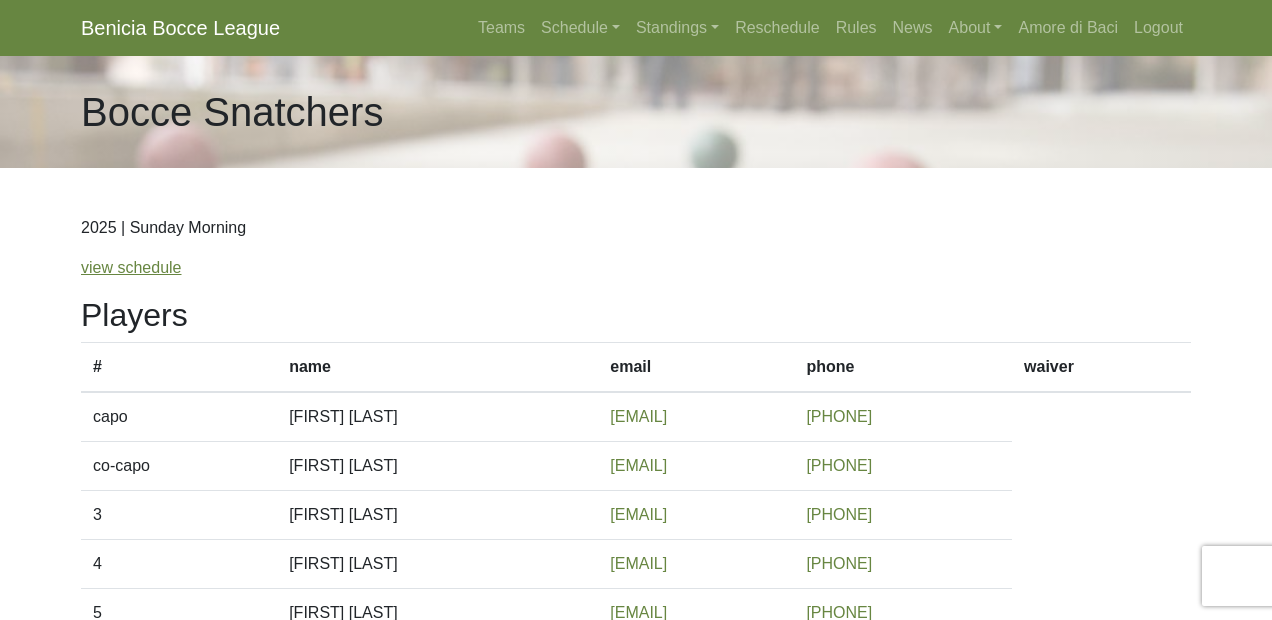scroll, scrollTop: 0, scrollLeft: 0, axis: both 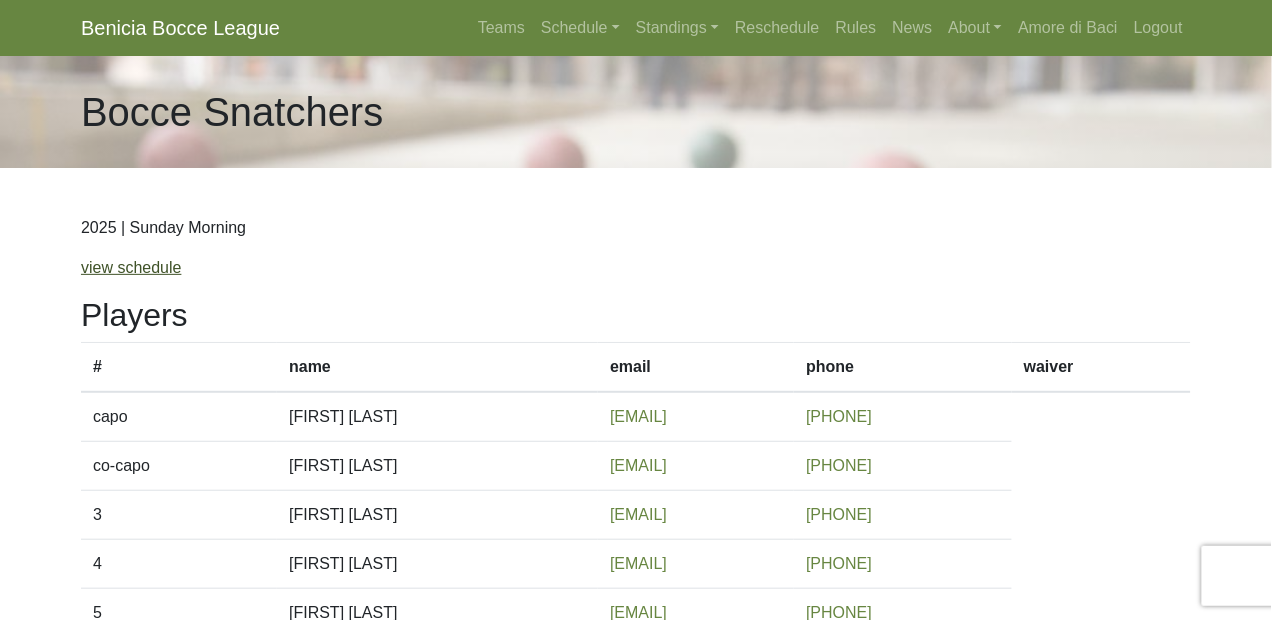 click on "view schedule" at bounding box center (131, 267) 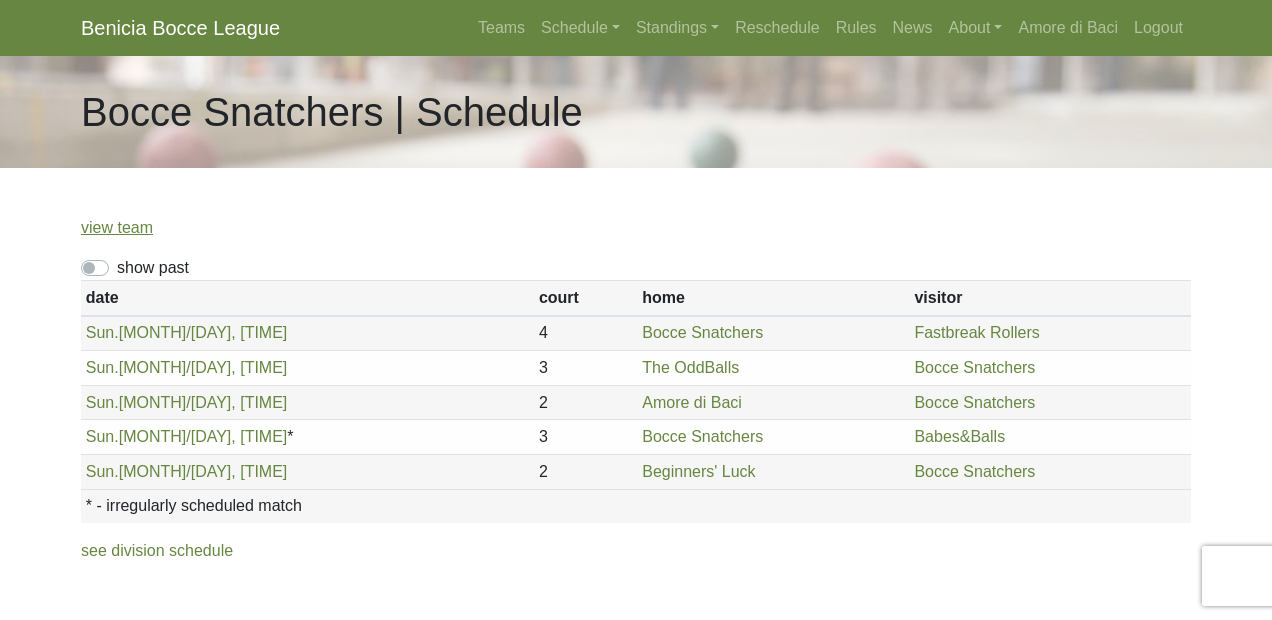 scroll, scrollTop: 0, scrollLeft: 0, axis: both 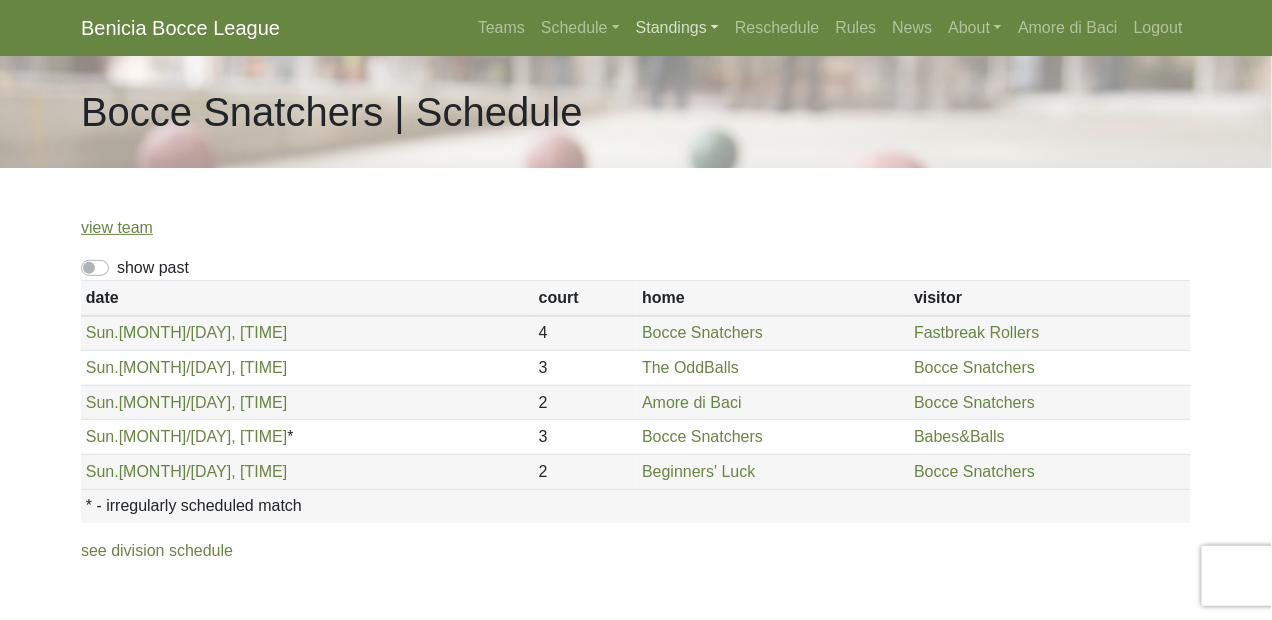 click on "Standings" at bounding box center (677, 28) 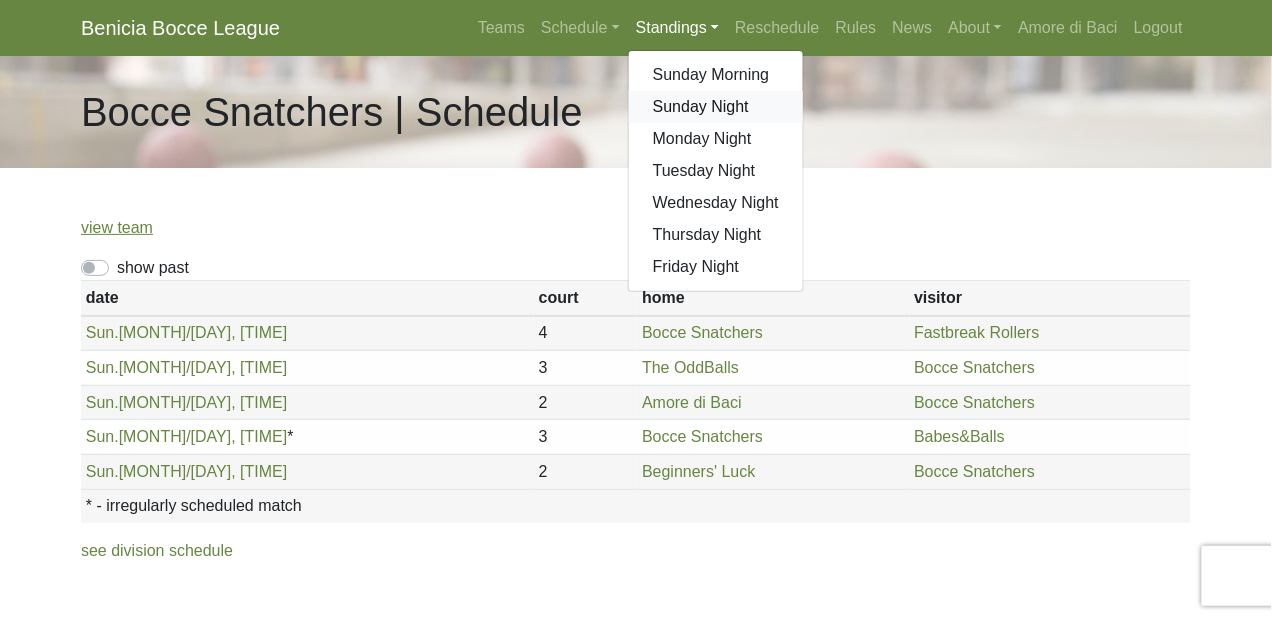 click on "Sunday Night" at bounding box center (716, 107) 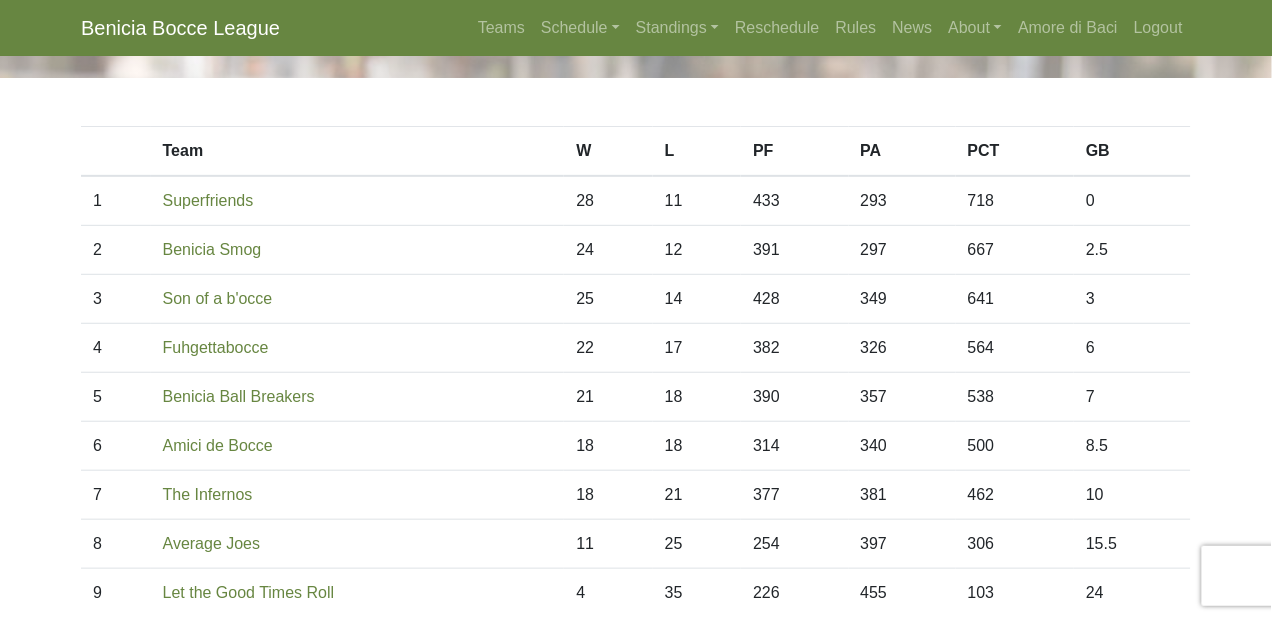 scroll, scrollTop: 0, scrollLeft: 0, axis: both 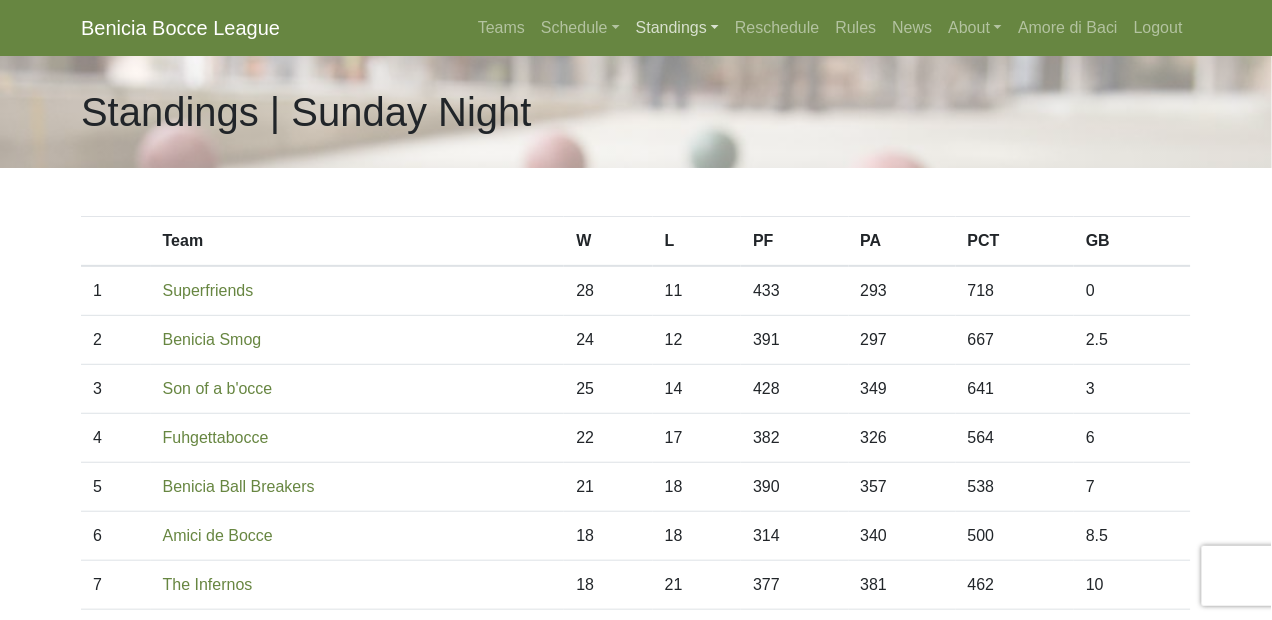 click on "Standings" at bounding box center [677, 28] 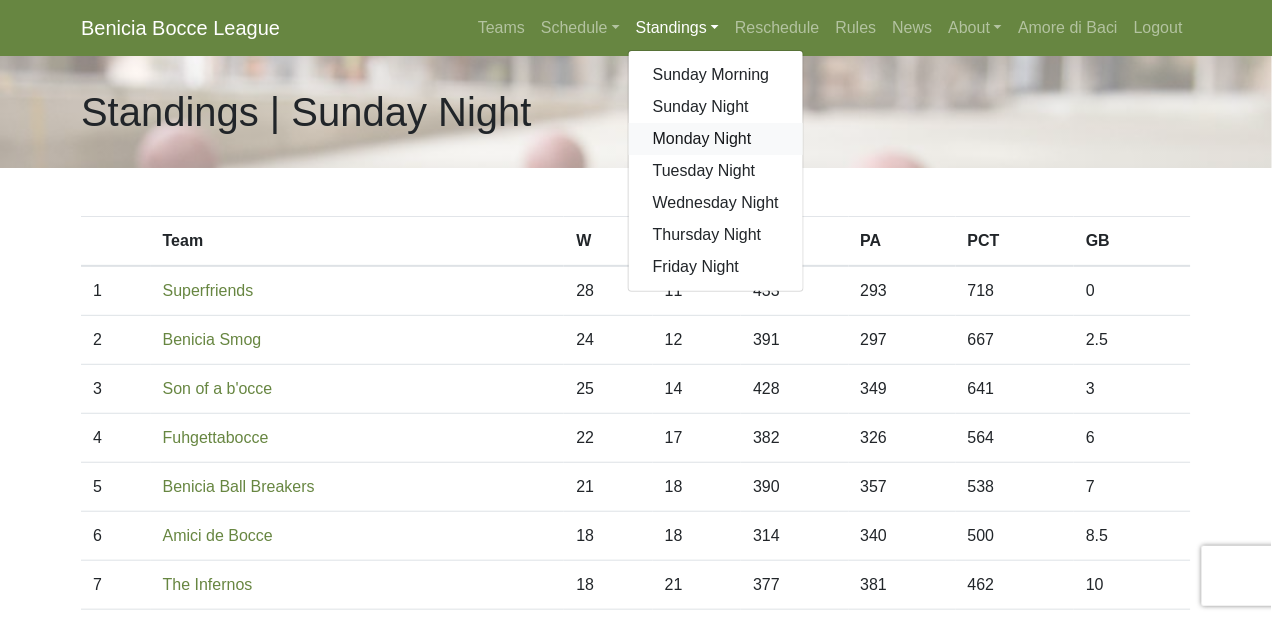 click on "Monday Night" at bounding box center (716, 139) 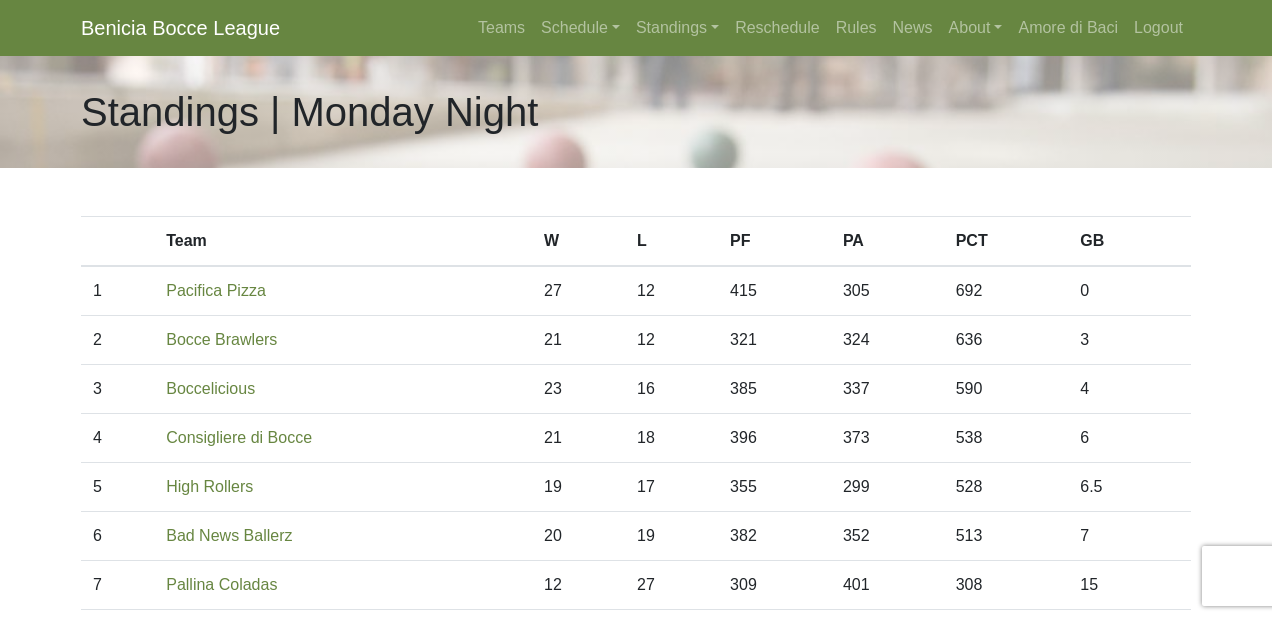 scroll, scrollTop: 0, scrollLeft: 0, axis: both 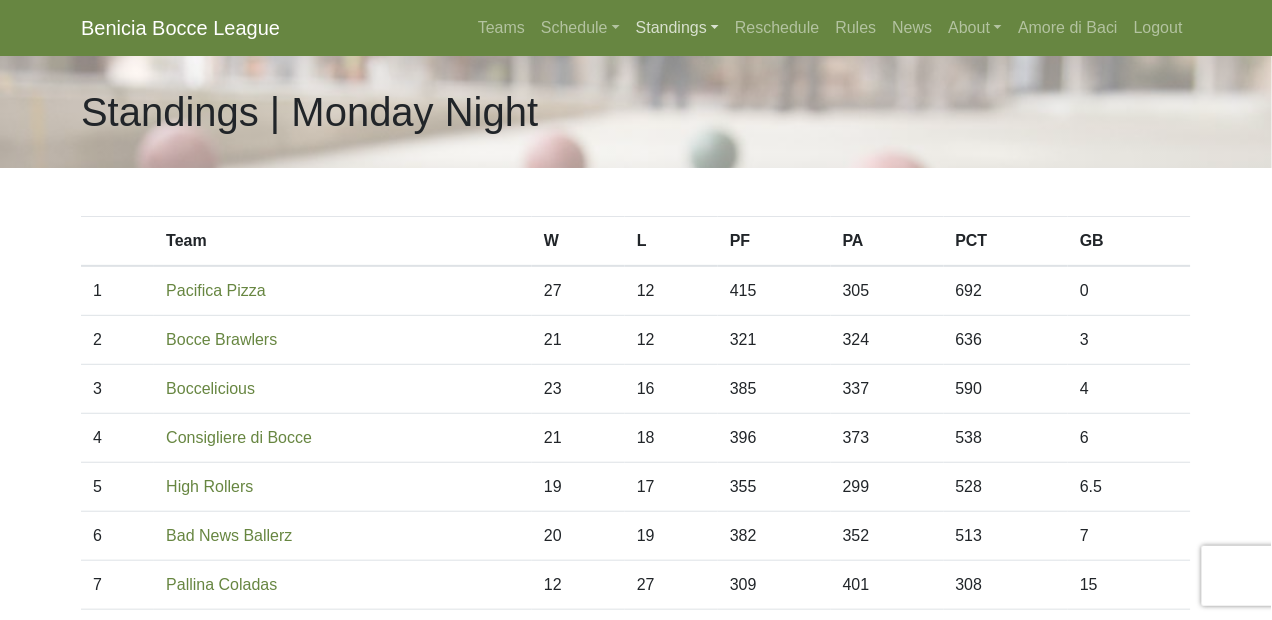 click on "Standings" at bounding box center (677, 28) 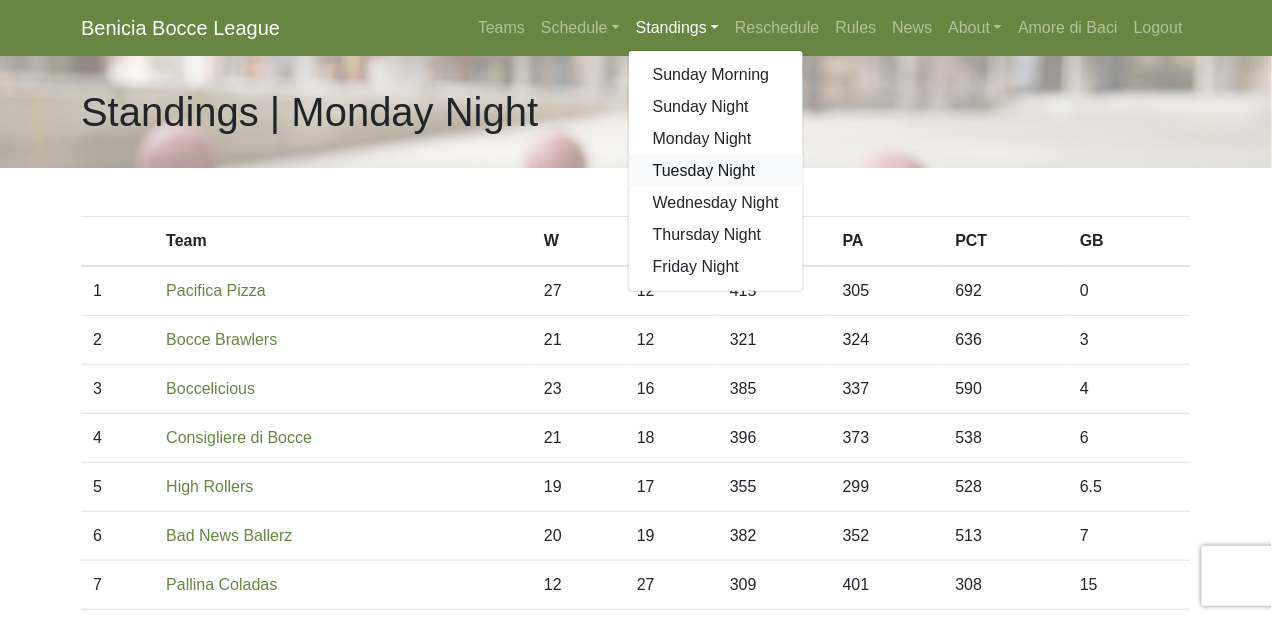 click on "Tuesday Night" at bounding box center [716, 171] 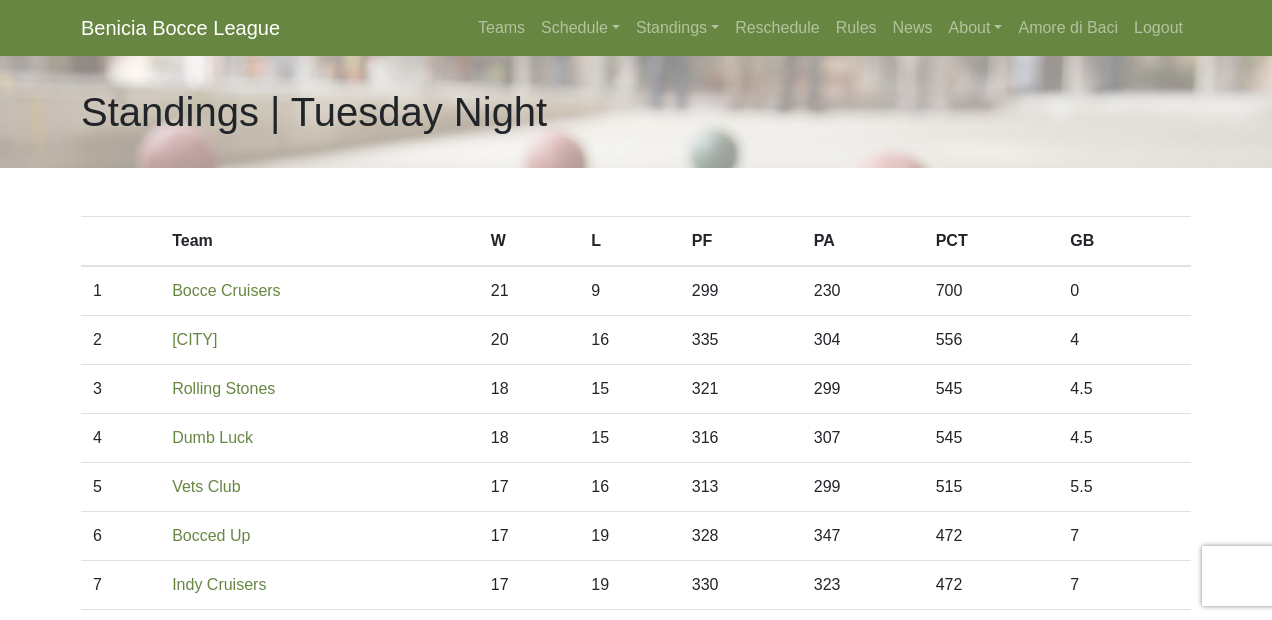 scroll, scrollTop: 0, scrollLeft: 0, axis: both 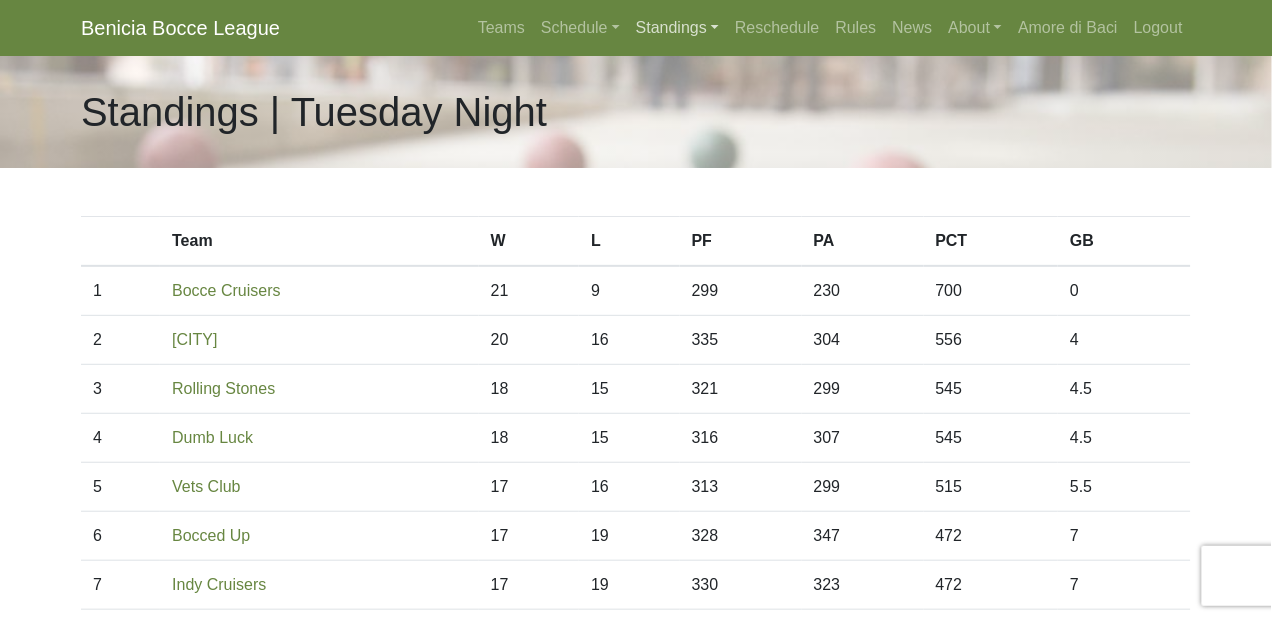 click on "Standings" at bounding box center [677, 28] 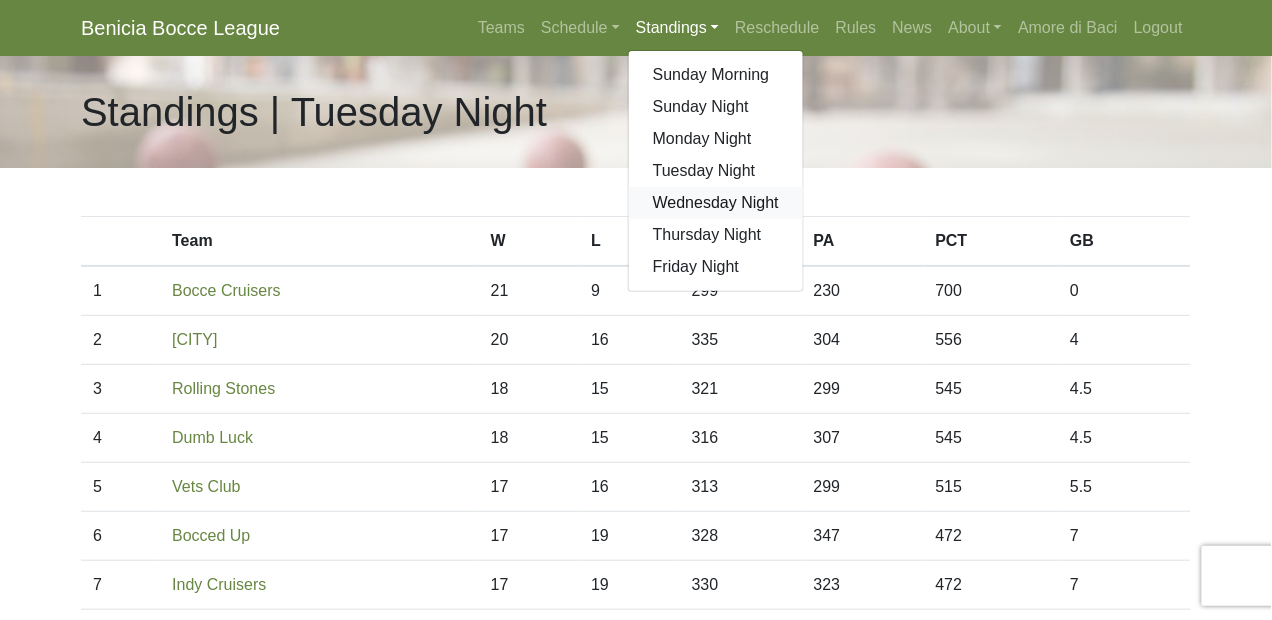 click on "Wednesday Night" at bounding box center [716, 203] 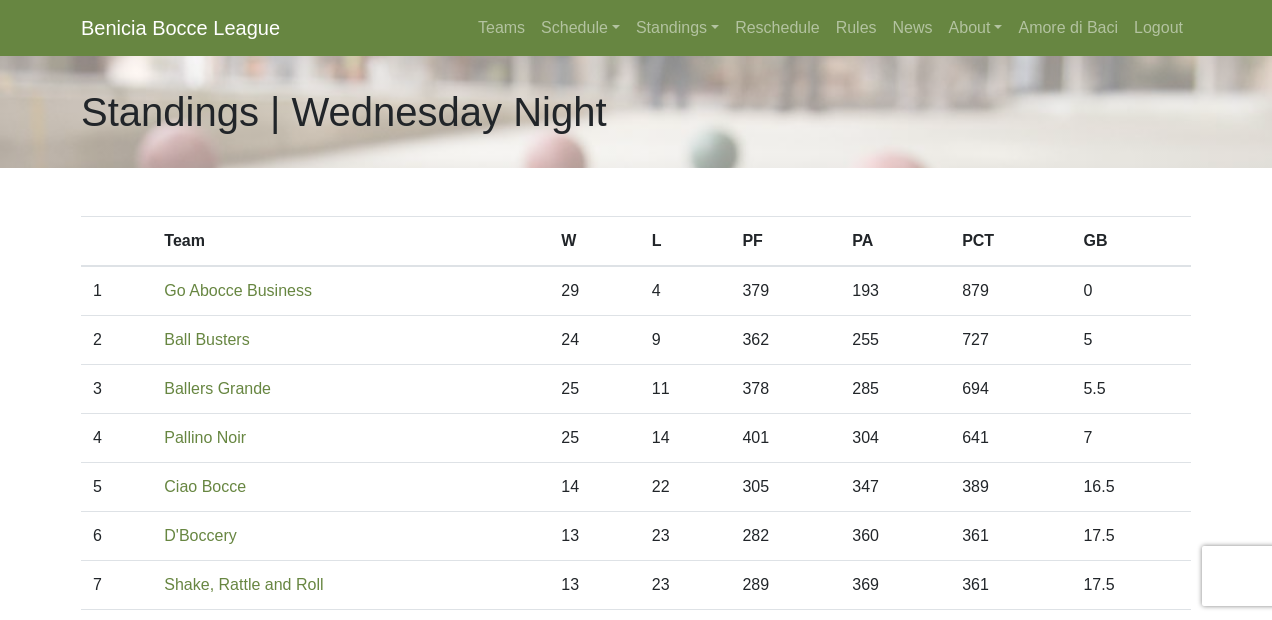 scroll, scrollTop: 0, scrollLeft: 0, axis: both 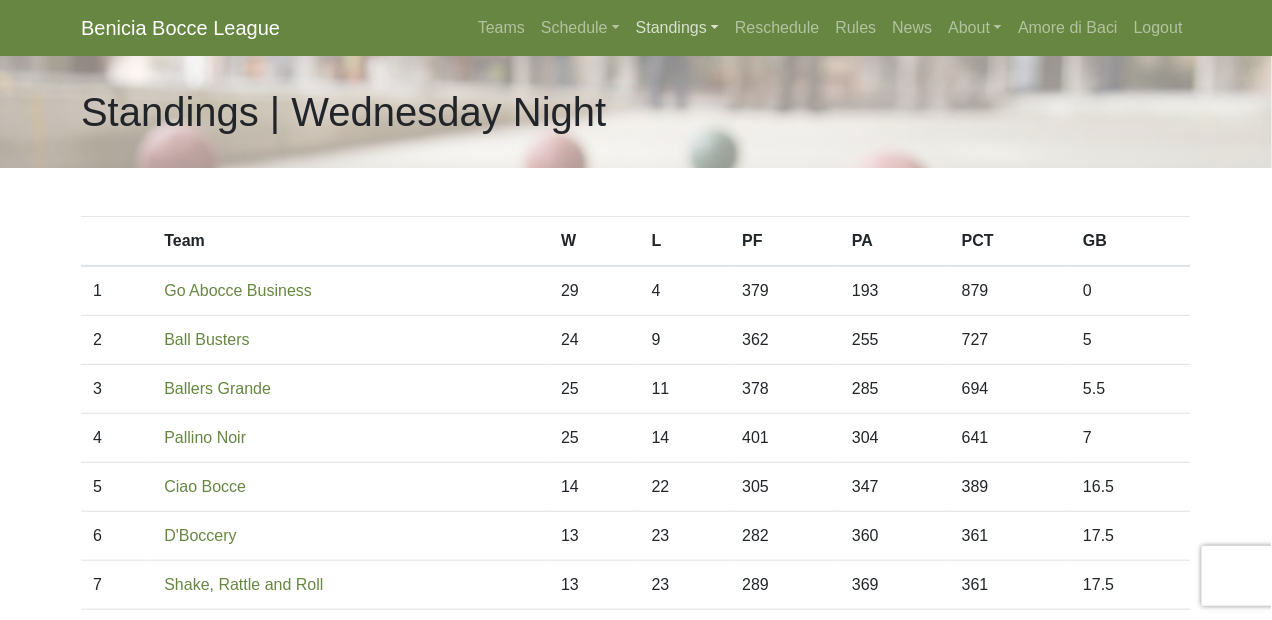 click on "Standings" at bounding box center (677, 28) 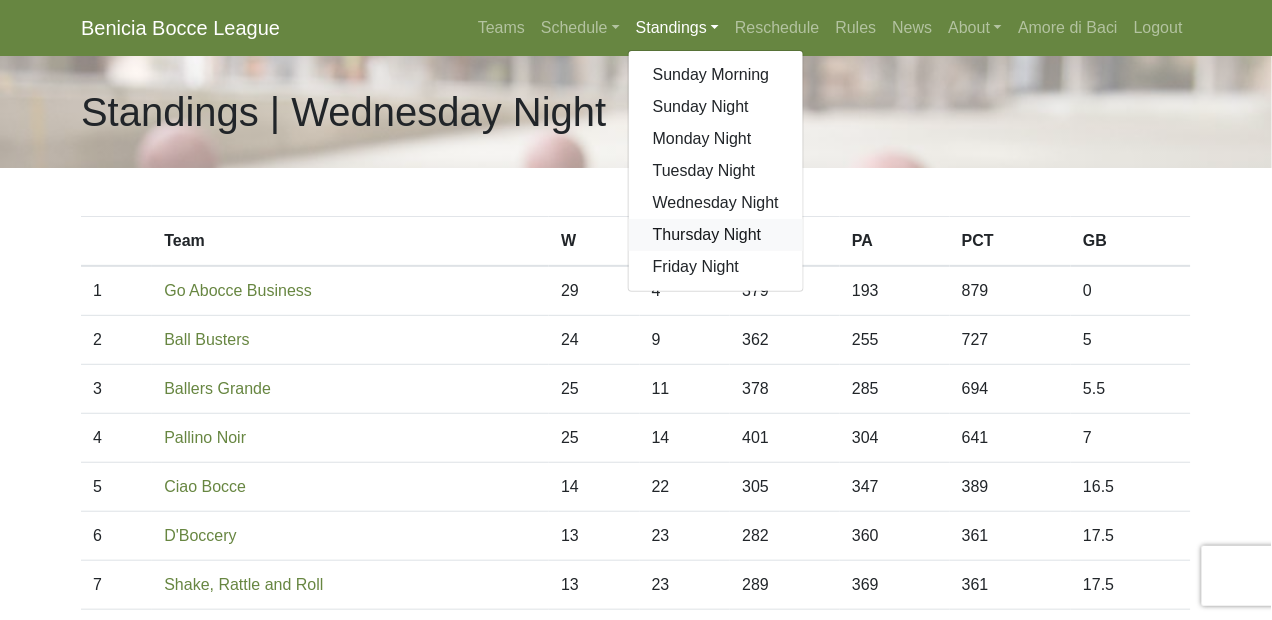 click on "Thursday Night" at bounding box center [716, 235] 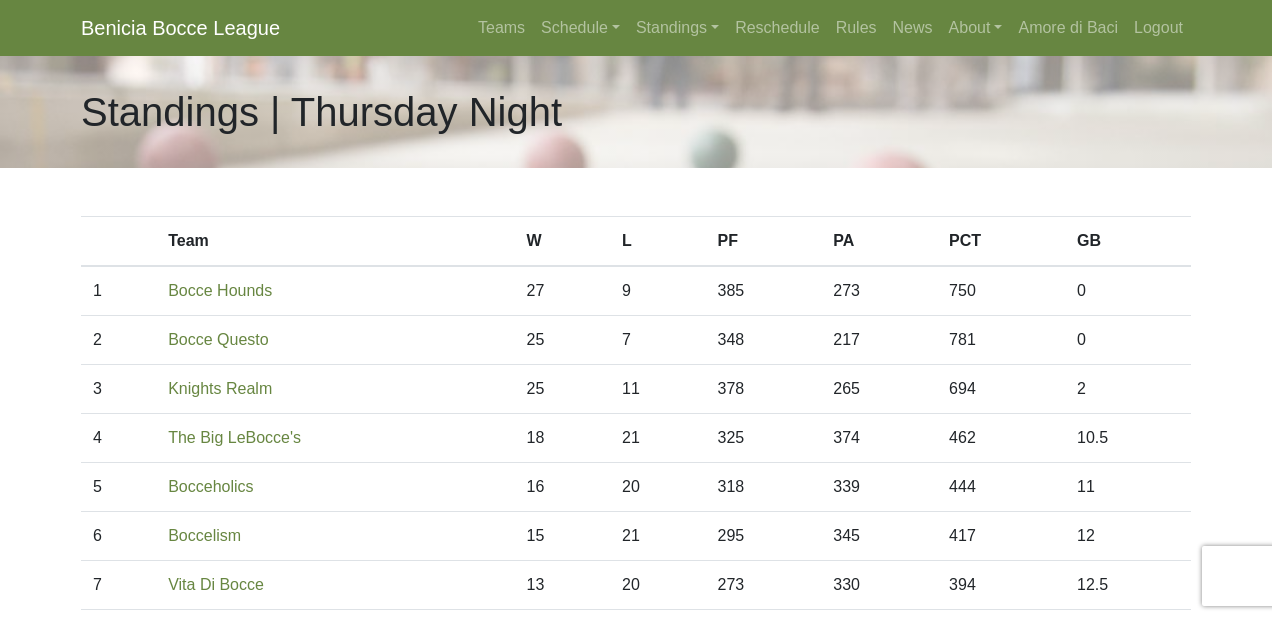 scroll, scrollTop: 0, scrollLeft: 0, axis: both 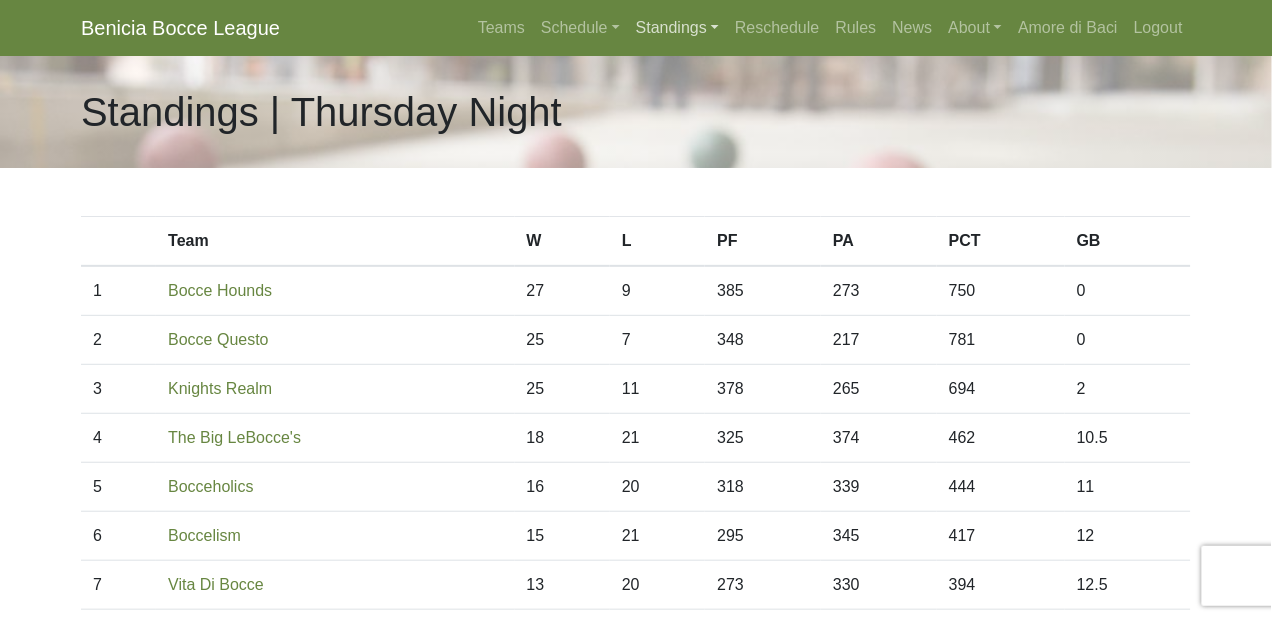 click on "Standings" at bounding box center (677, 28) 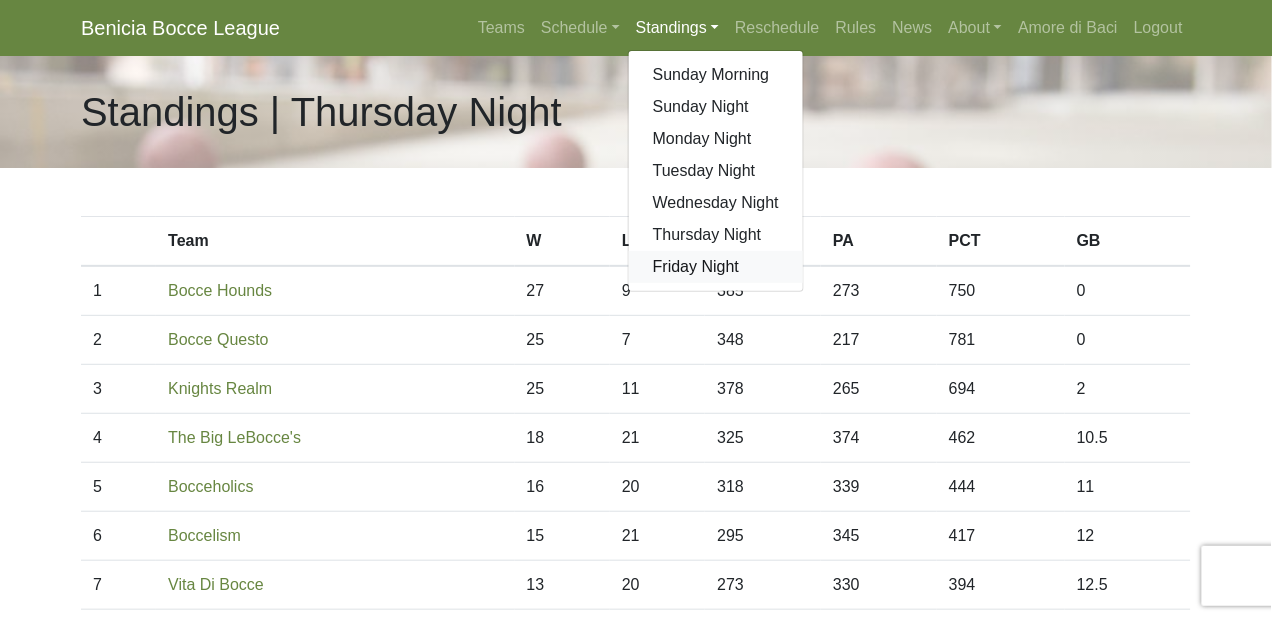 click on "Friday Night" at bounding box center (716, 267) 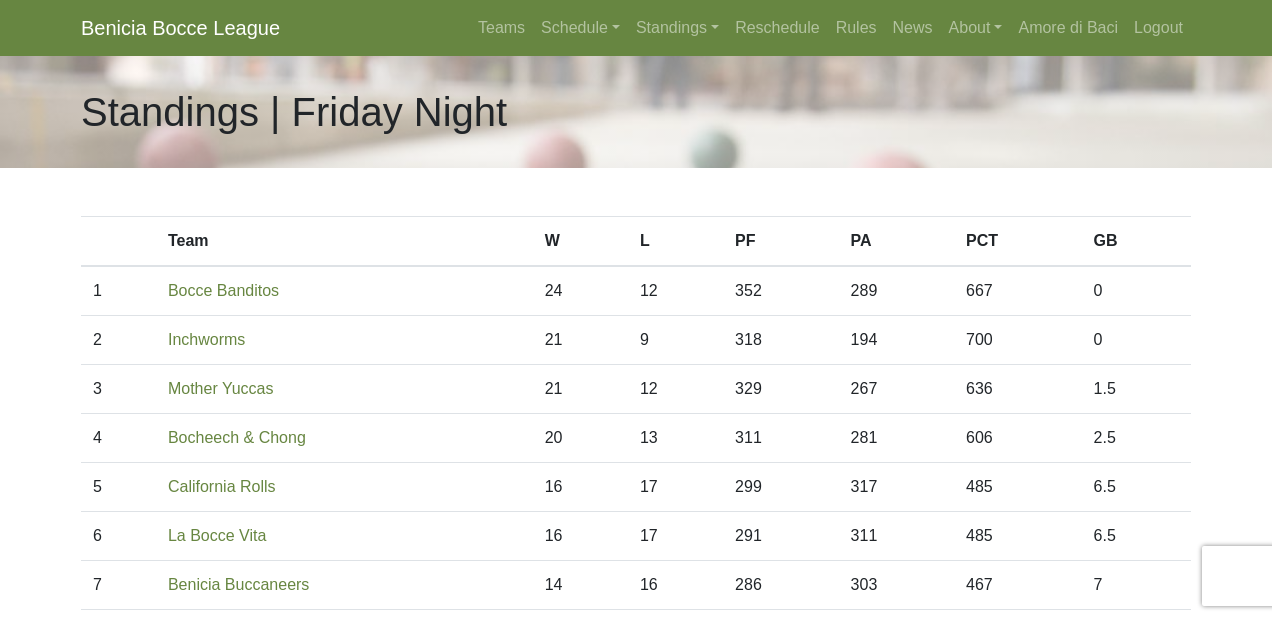 scroll, scrollTop: 0, scrollLeft: 0, axis: both 